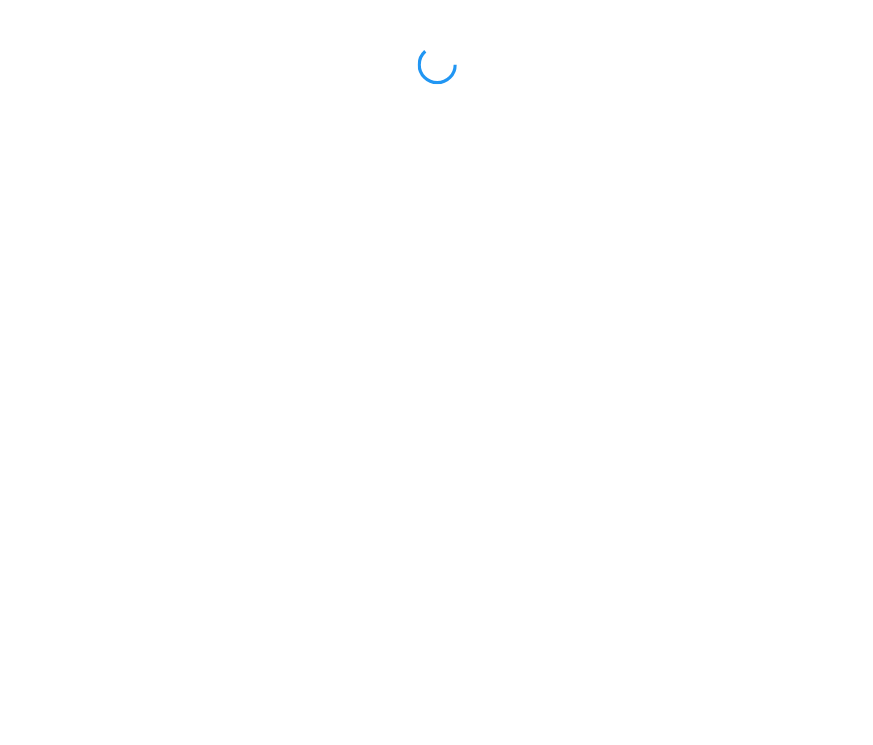 scroll, scrollTop: 0, scrollLeft: 0, axis: both 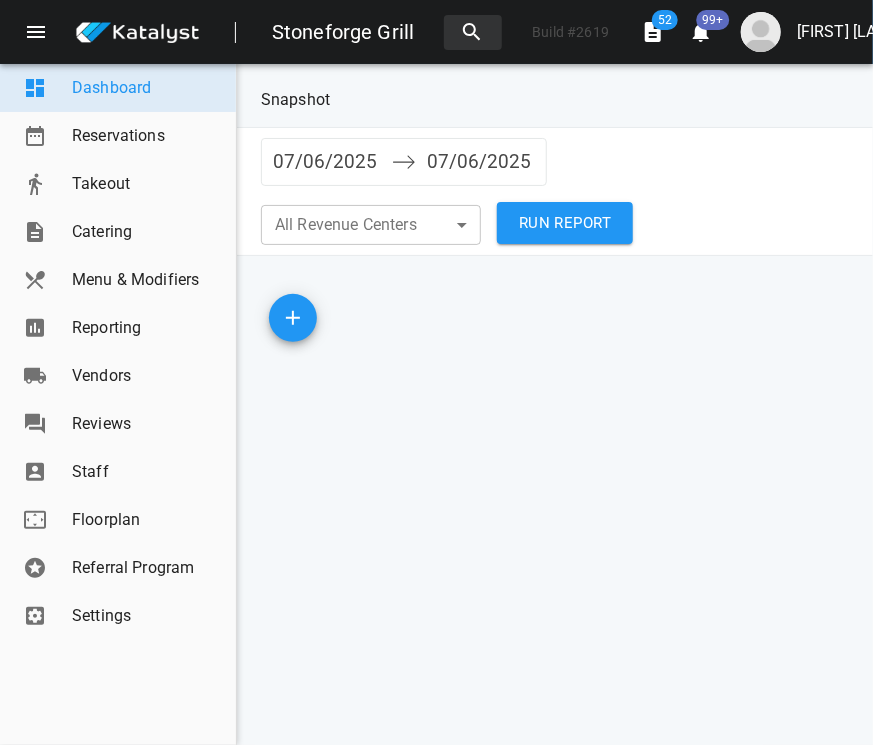 click on "Reporting" at bounding box center (118, 328) 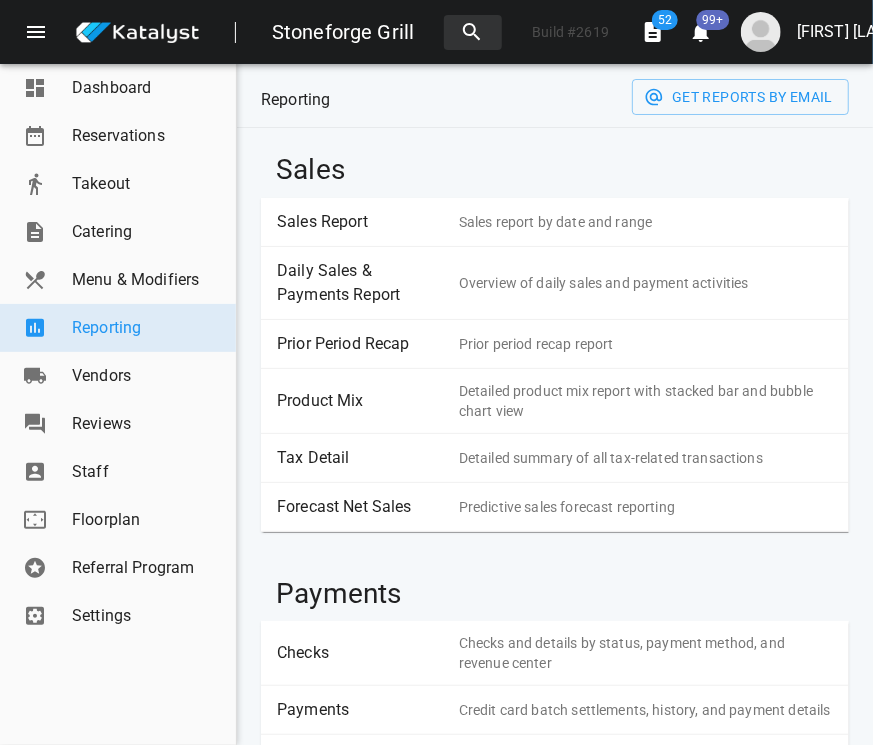 click on "Sales Report" at bounding box center [360, 222] 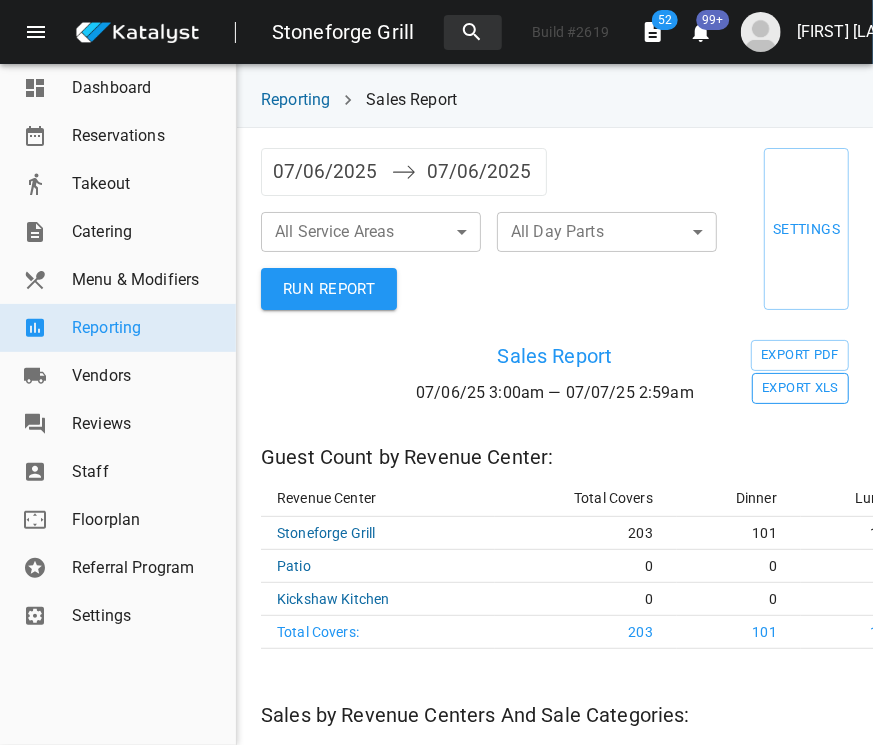 click on "EXPORT XLS" at bounding box center [800, 355] 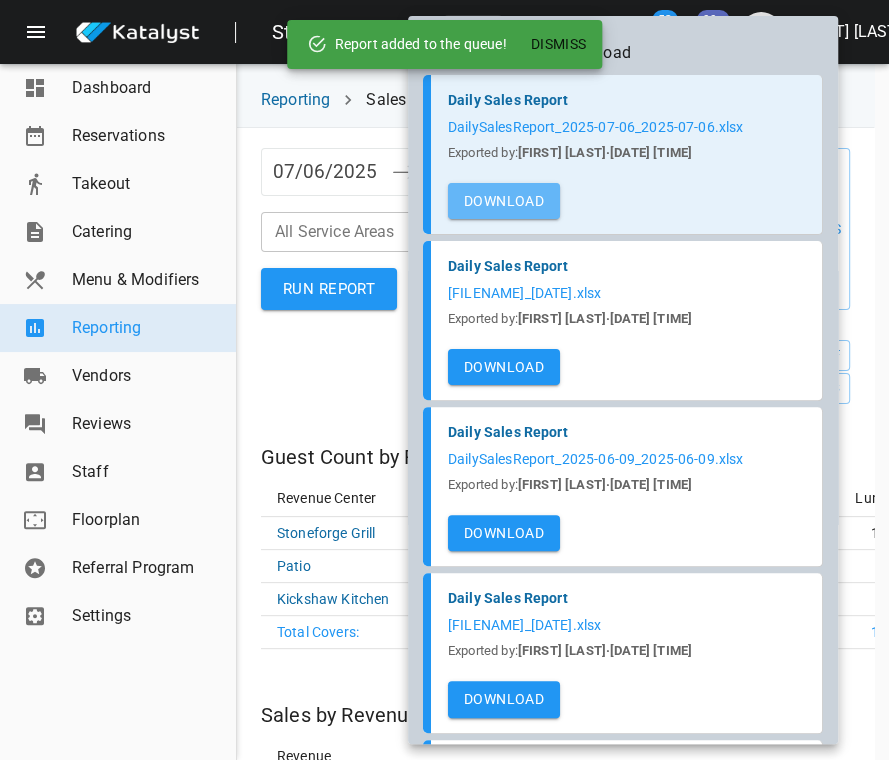 click on "Download" at bounding box center [504, 201] 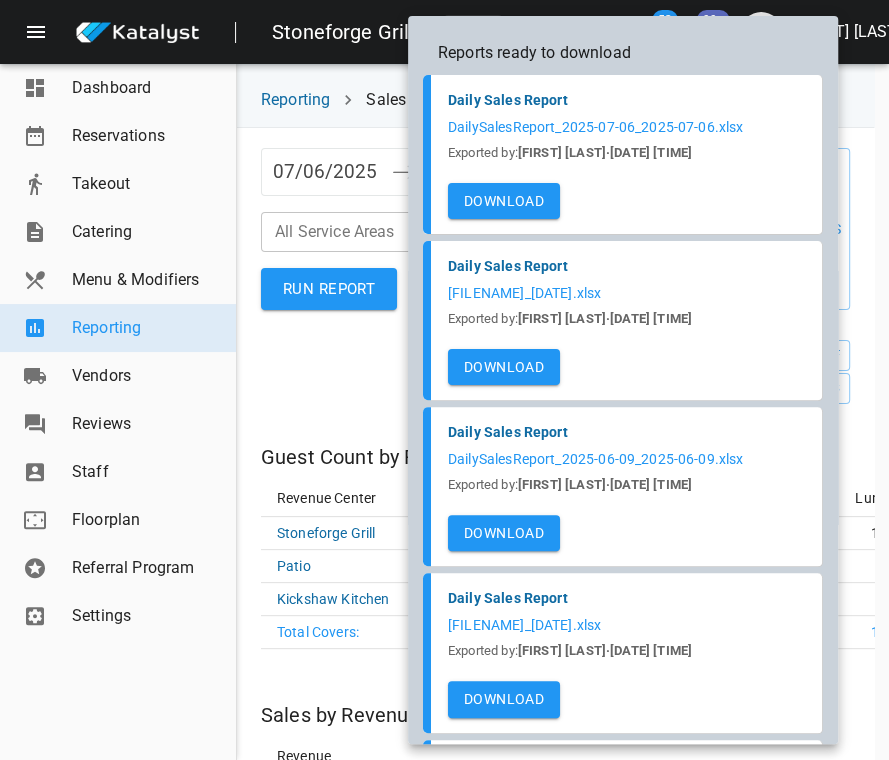 click at bounding box center (444, 380) 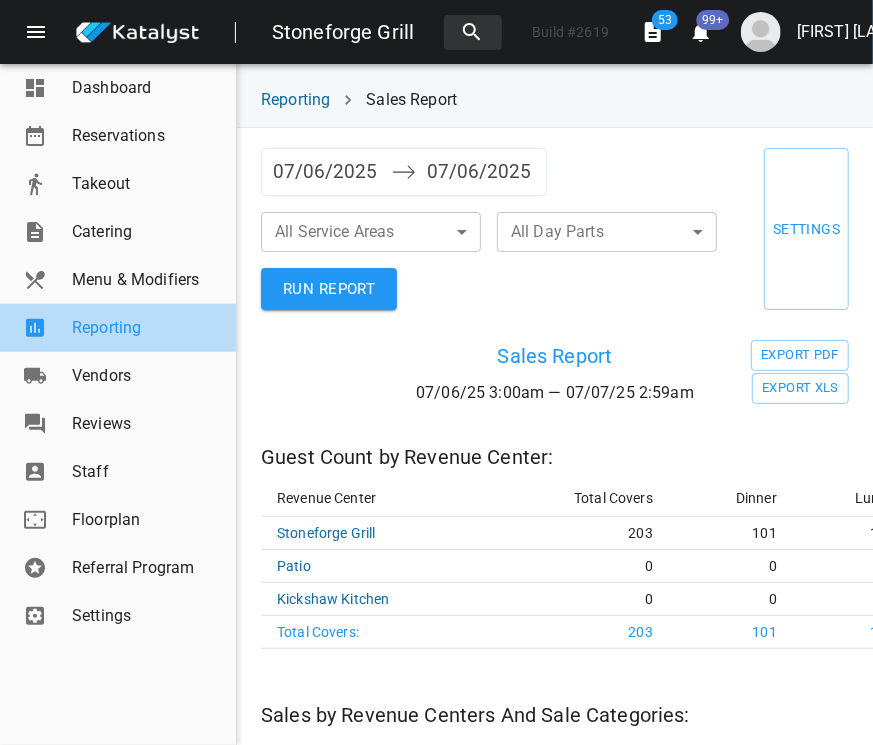 click on "Reporting" at bounding box center (146, 328) 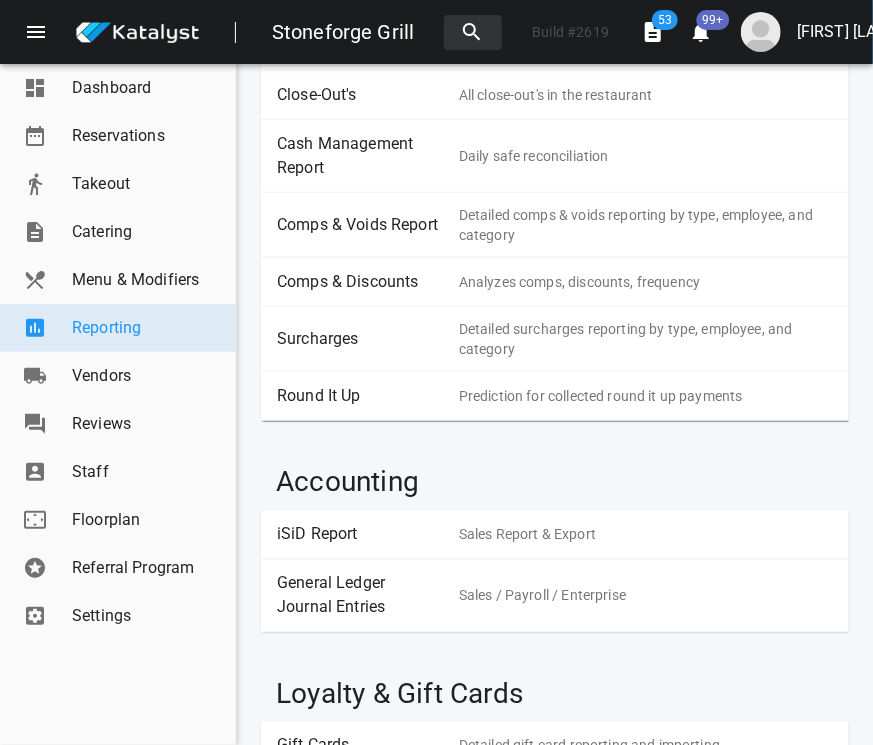 scroll, scrollTop: 500, scrollLeft: 0, axis: vertical 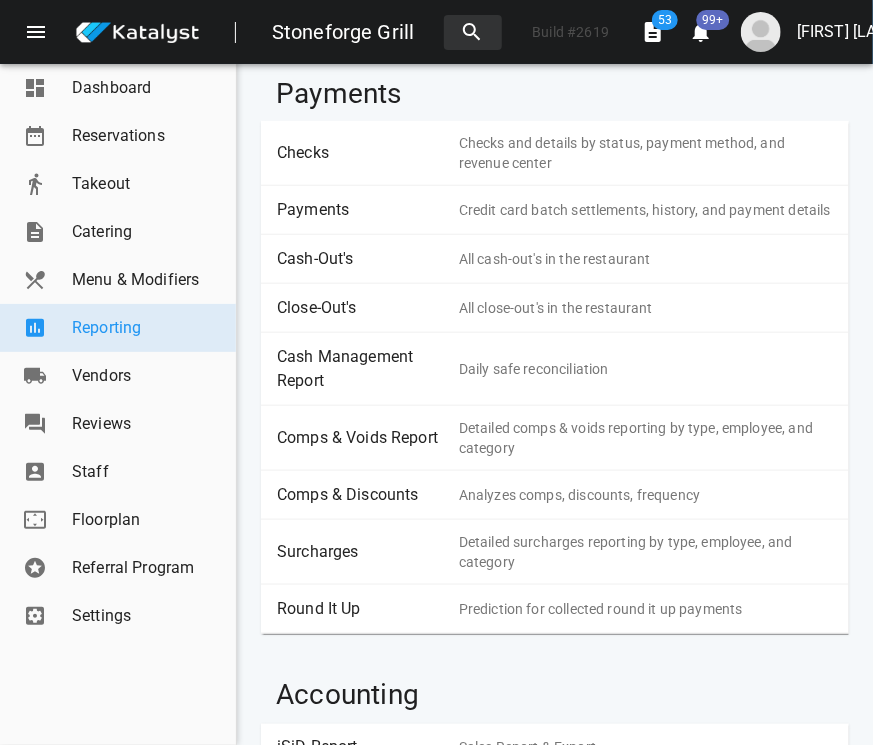 drag, startPoint x: 332, startPoint y: 458, endPoint x: 859, endPoint y: 254, distance: 565.1062 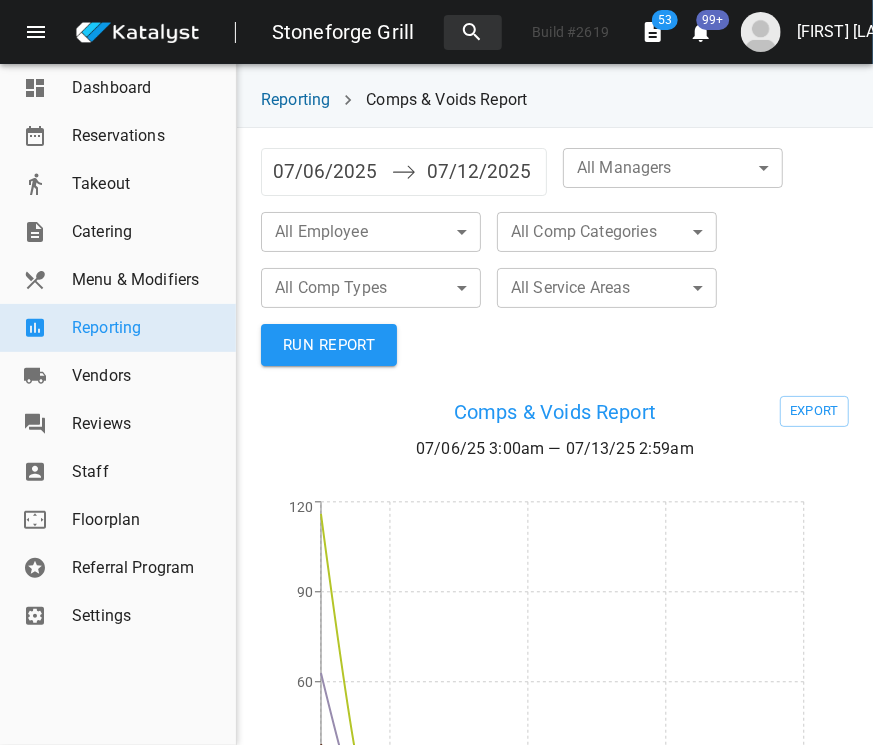 click on "07/06/2025" at bounding box center [327, 172] 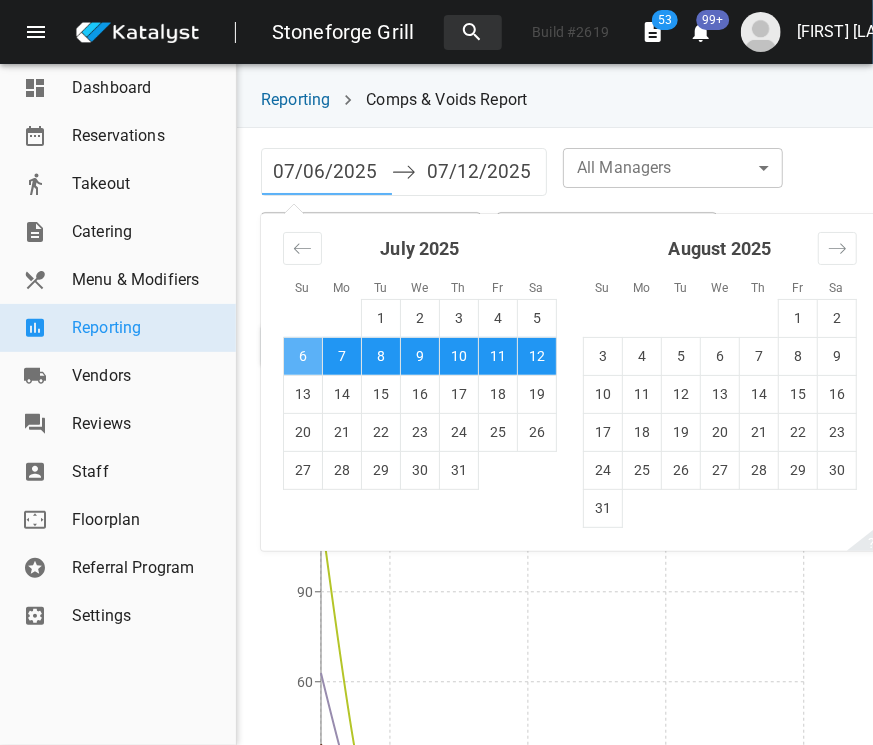 click on "6" at bounding box center [303, 356] 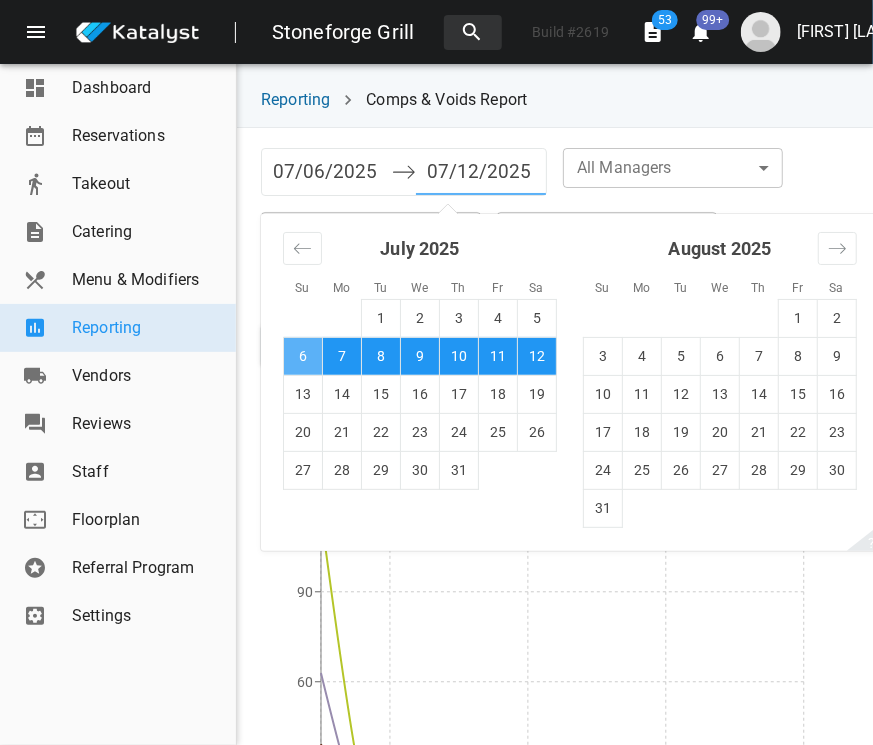 click on "6" at bounding box center (303, 356) 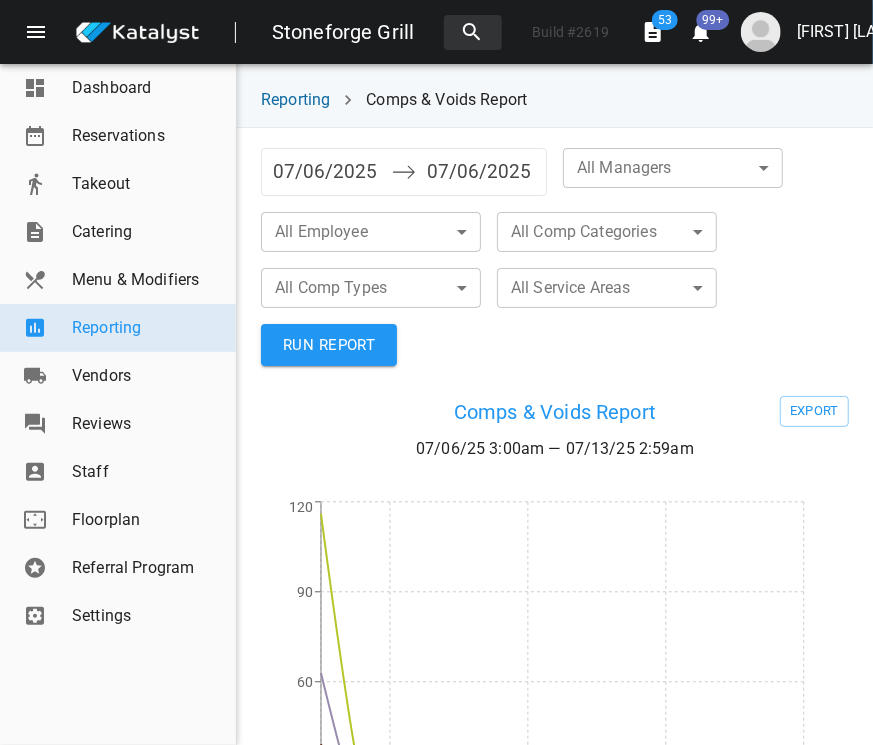 click on "All Employee ​ ​" at bounding box center (371, 232) 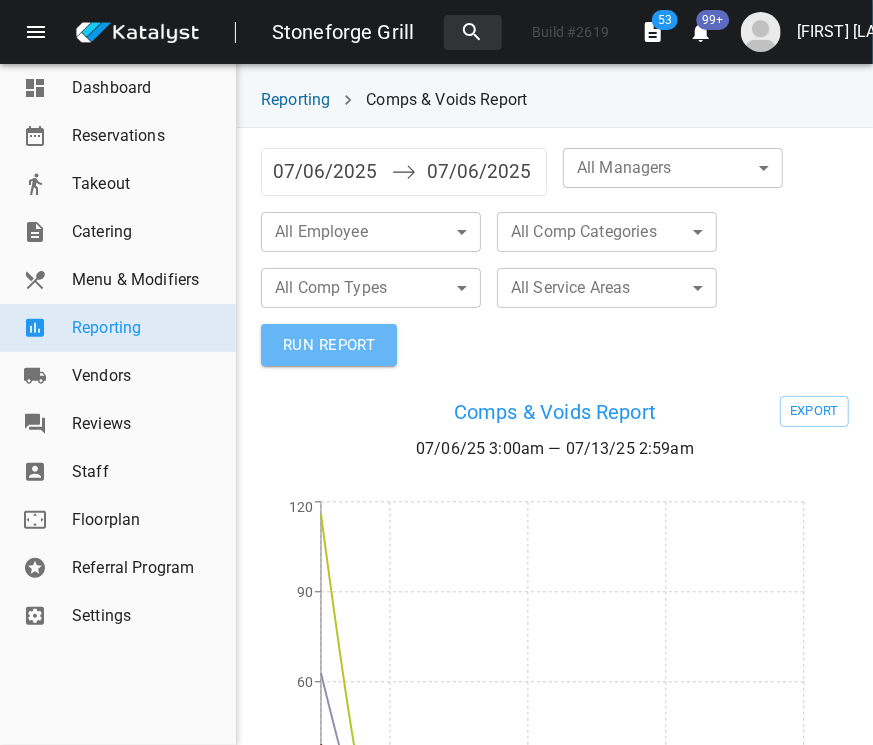 click on "RUN REPORT" at bounding box center [329, 345] 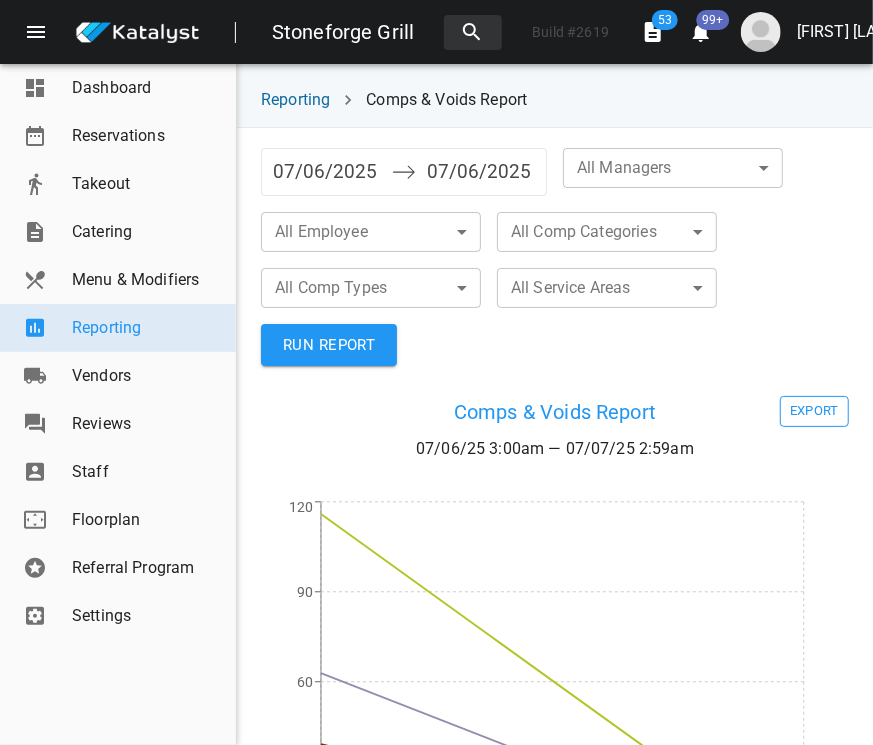 click on "EXPORT" at bounding box center [814, 411] 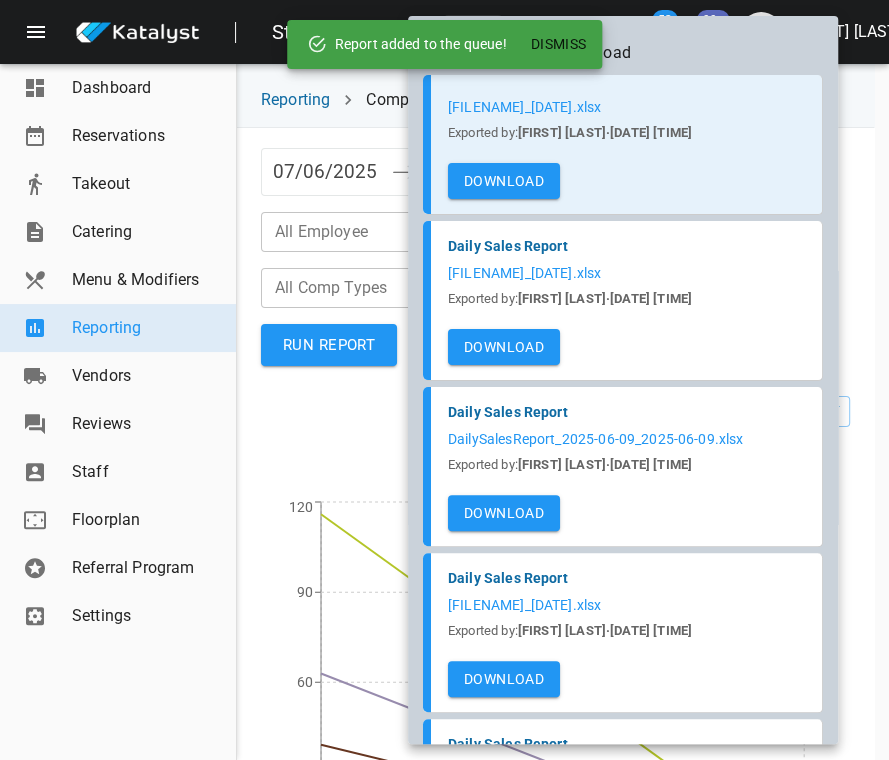 click on "Download" at bounding box center (504, 181) 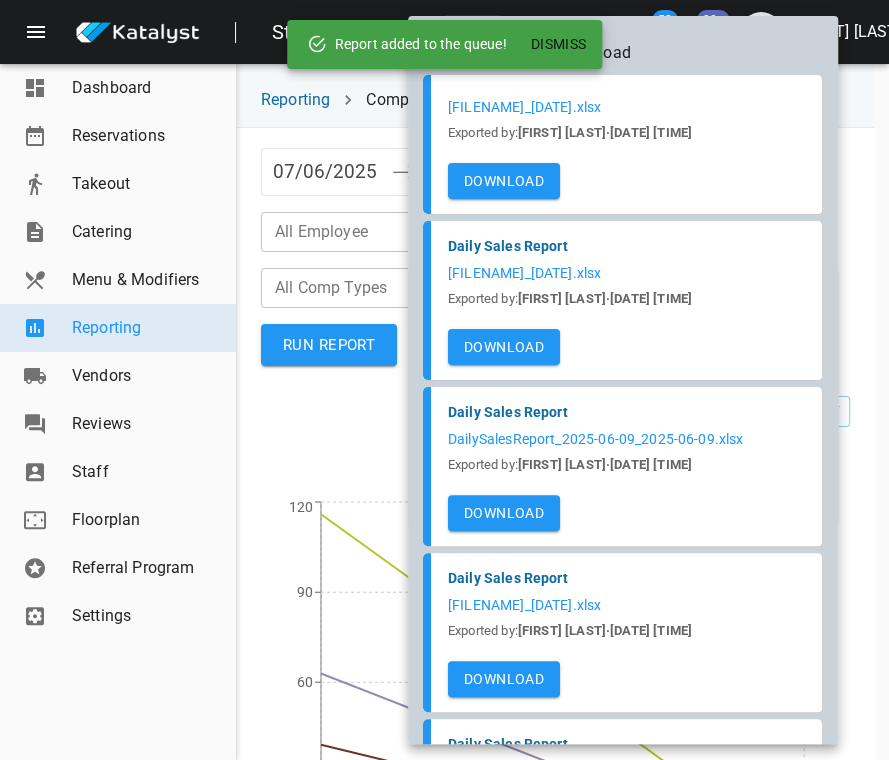 click at bounding box center [444, 380] 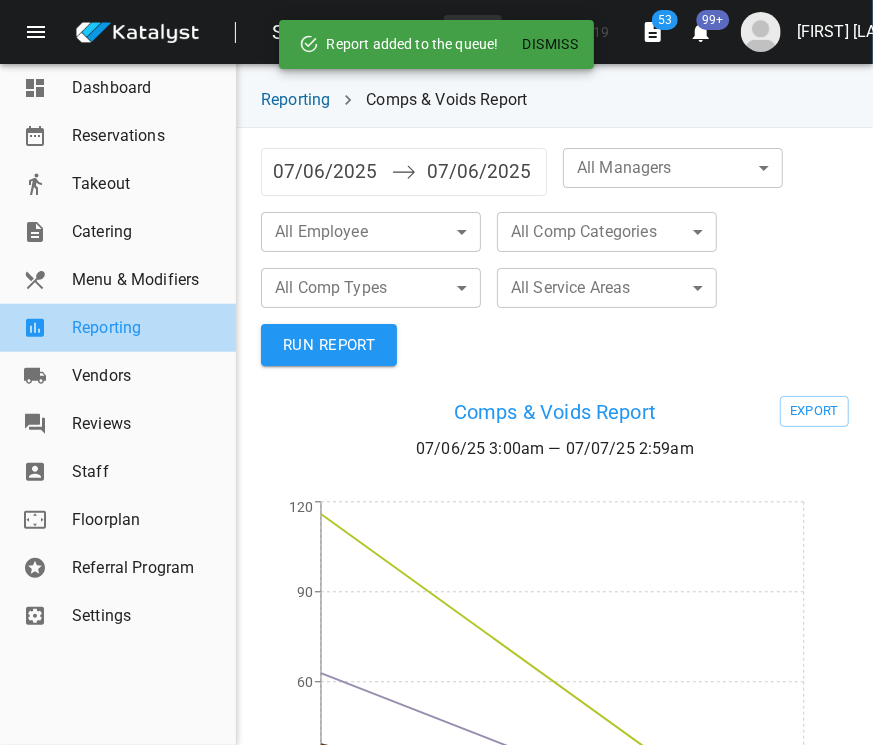 click on "Reporting" at bounding box center (146, 328) 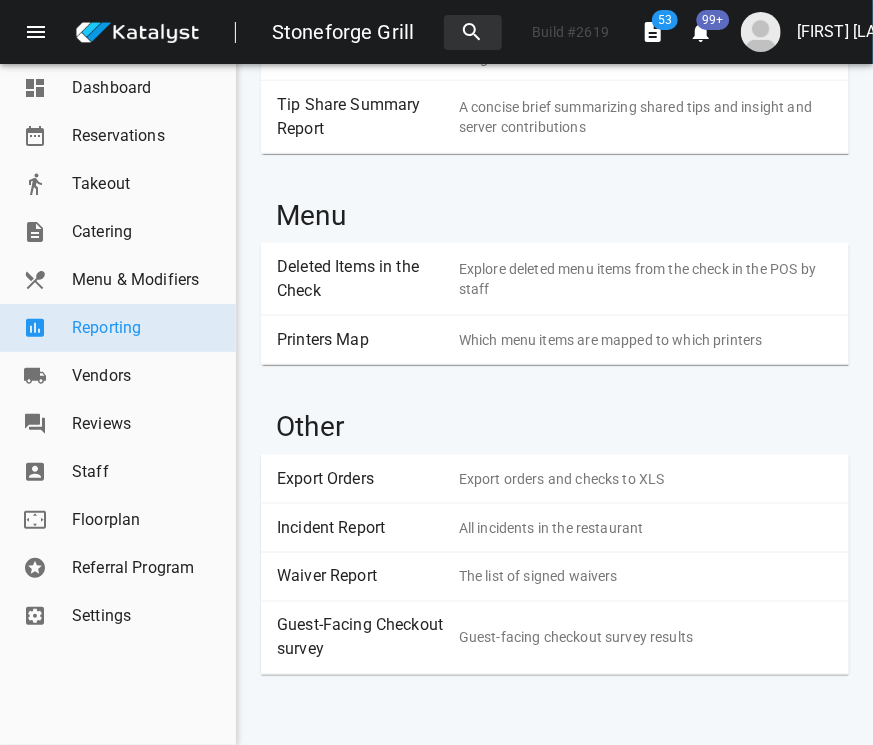 scroll, scrollTop: 2900, scrollLeft: 0, axis: vertical 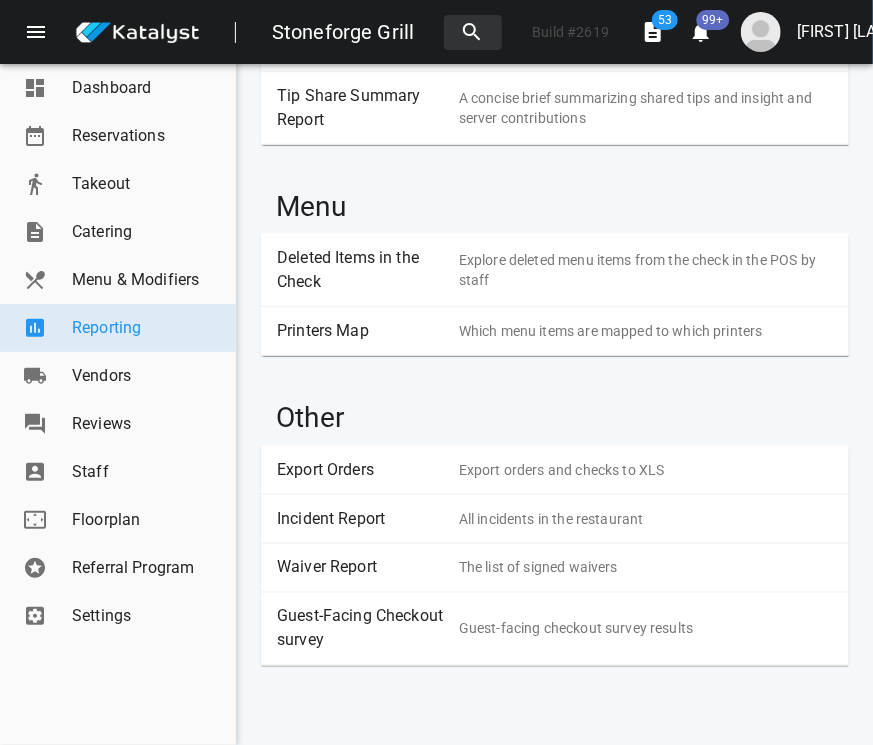 click on "Deleted Items in the Check" at bounding box center (360, 270) 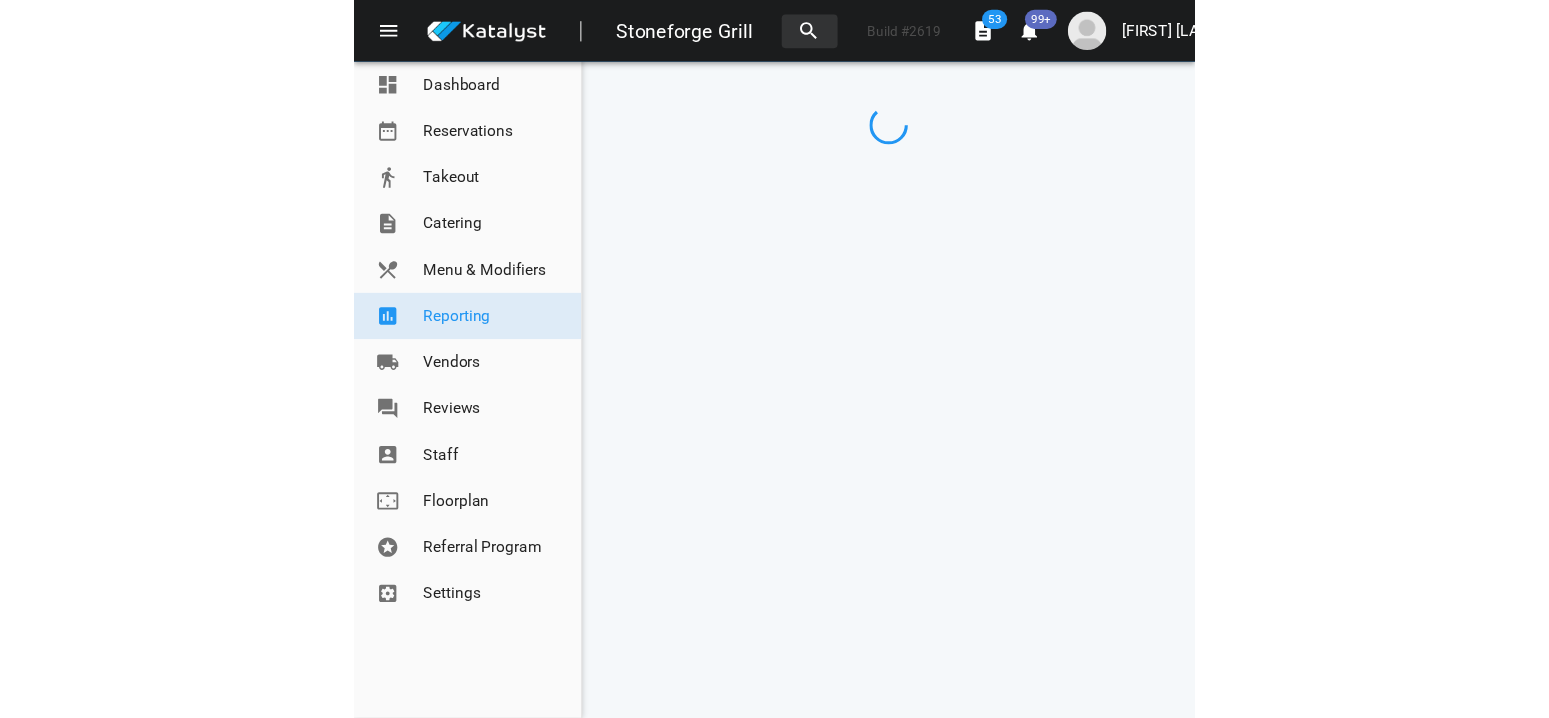 scroll, scrollTop: 0, scrollLeft: 0, axis: both 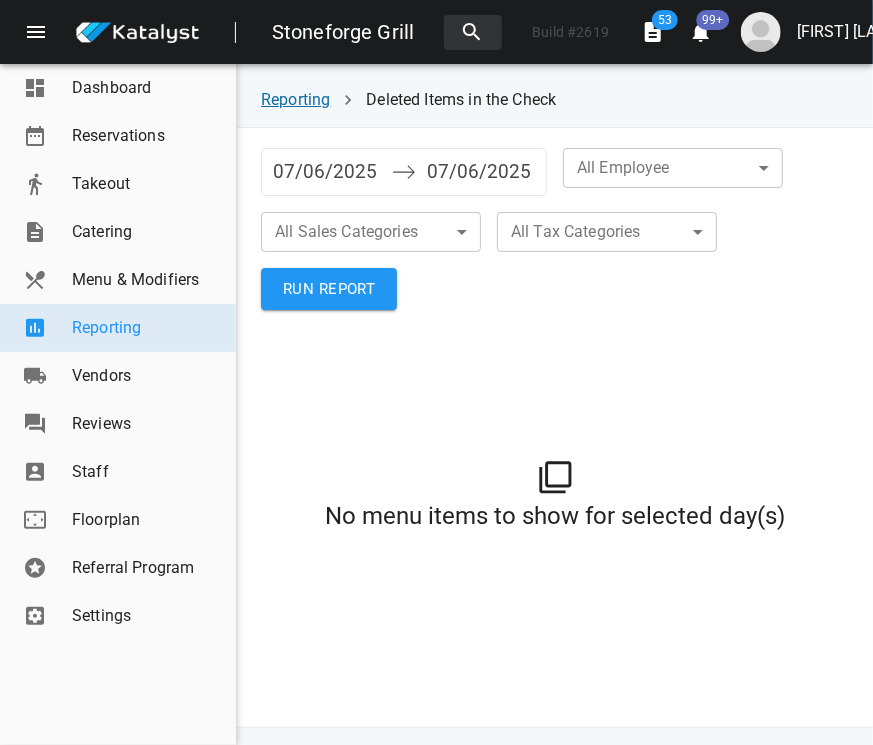 click on "Reporting" at bounding box center (295, 99) 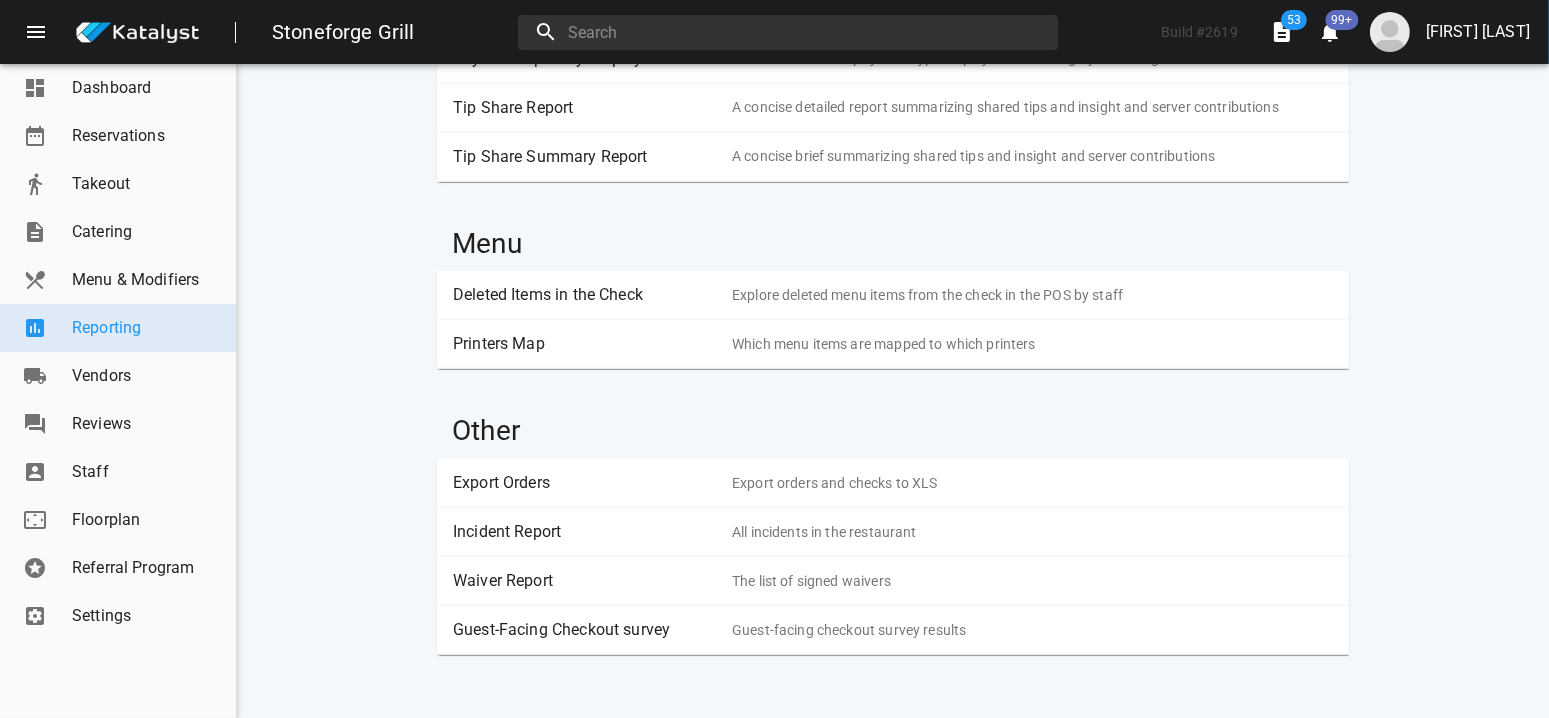 scroll, scrollTop: 2420, scrollLeft: 0, axis: vertical 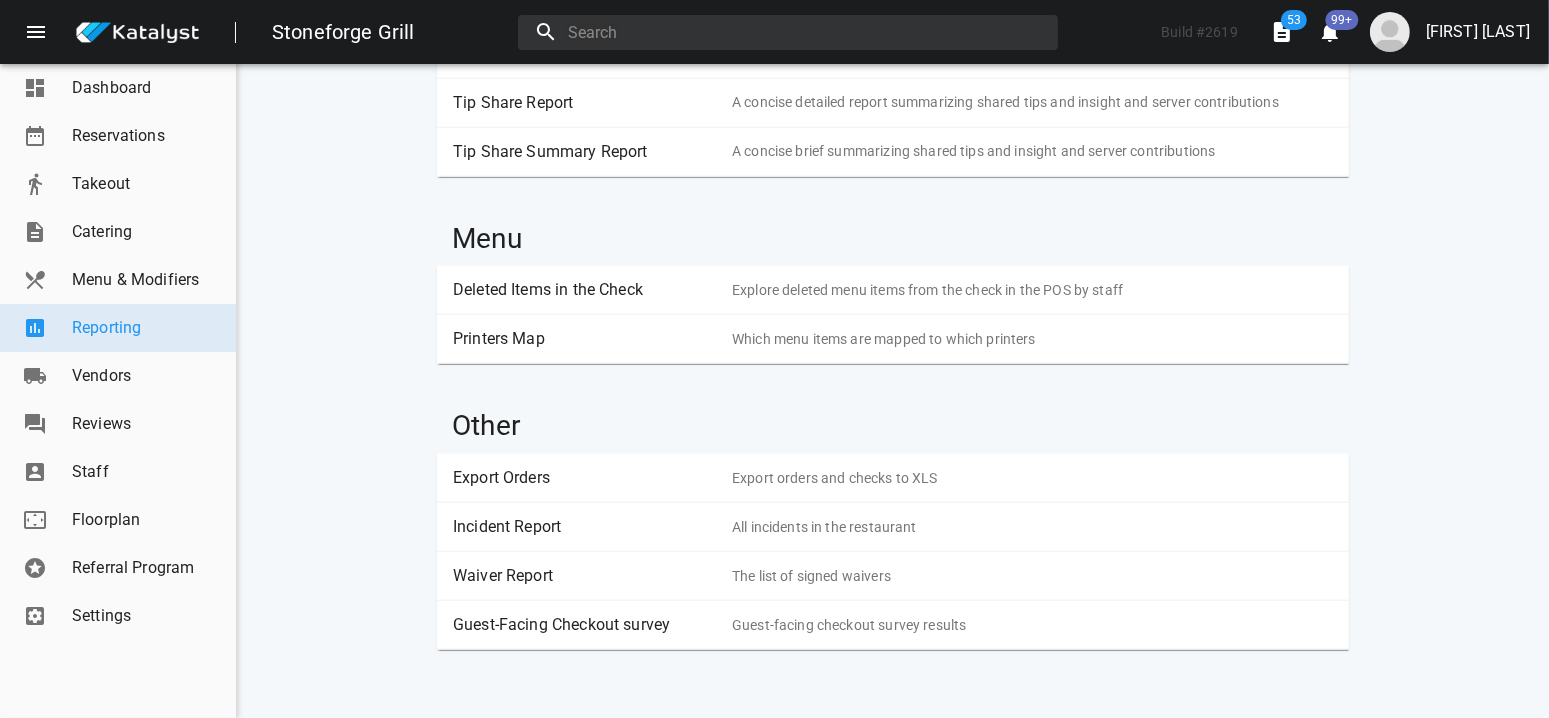 drag, startPoint x: 525, startPoint y: 522, endPoint x: 539, endPoint y: 507, distance: 20.518284 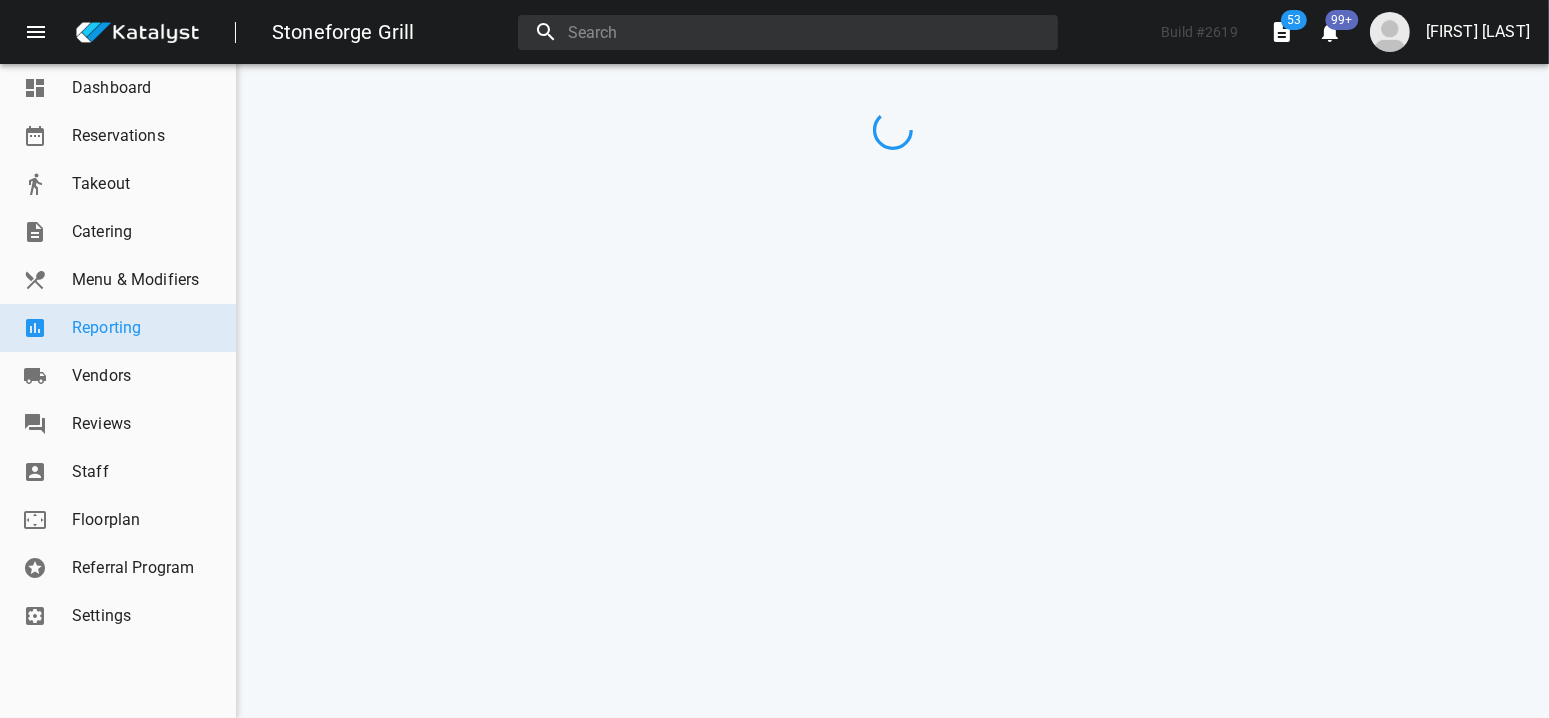 scroll, scrollTop: 0, scrollLeft: 0, axis: both 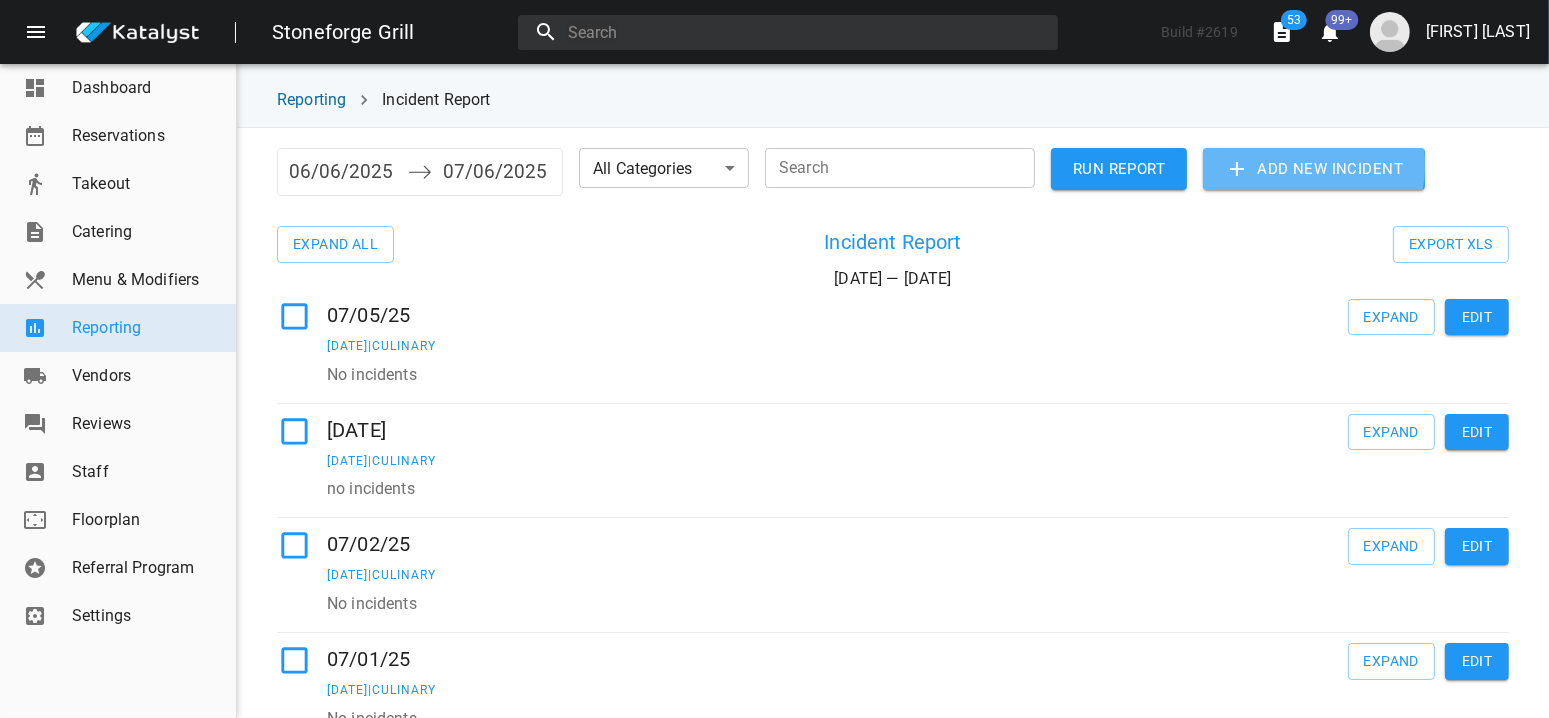 click on "Add new incident" at bounding box center (1119, 169) 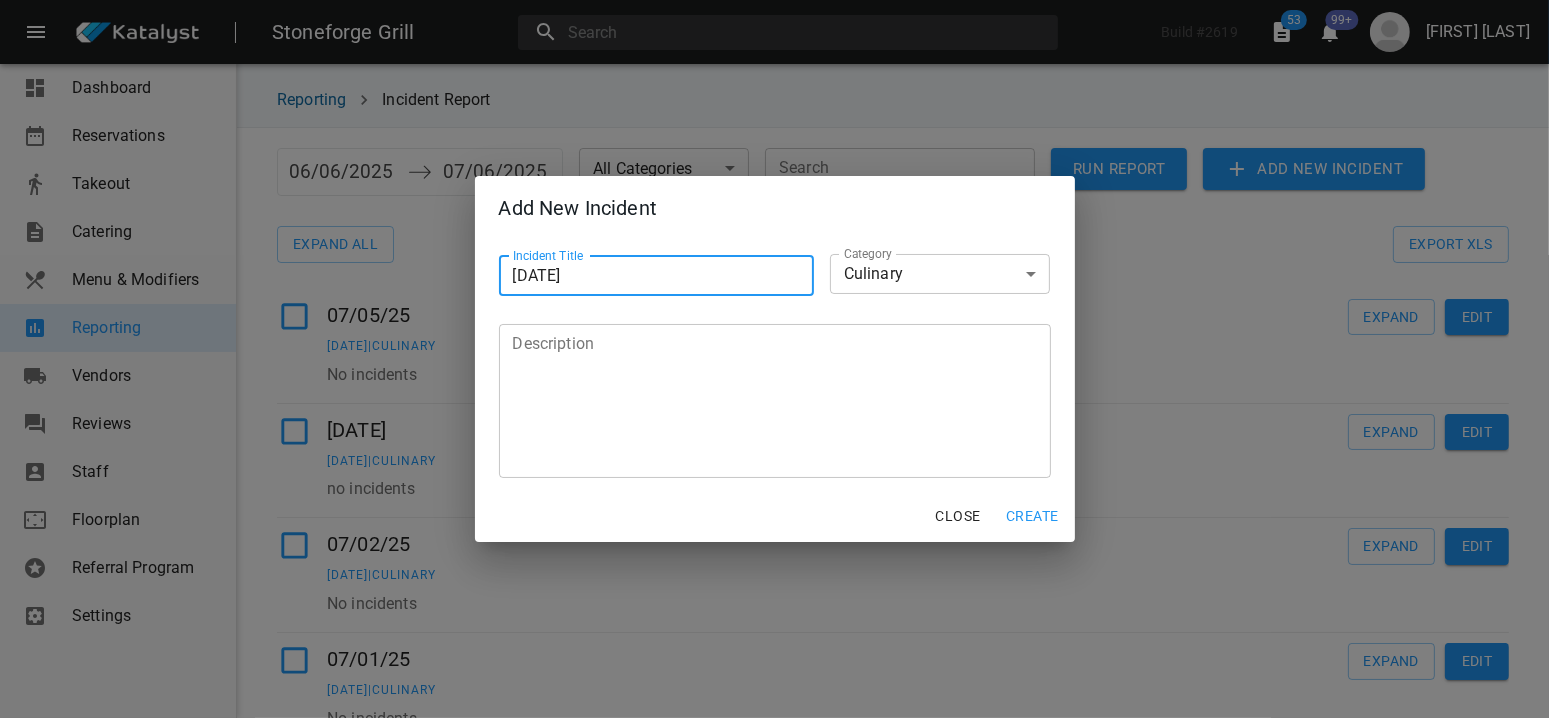 type on "[DATE]" 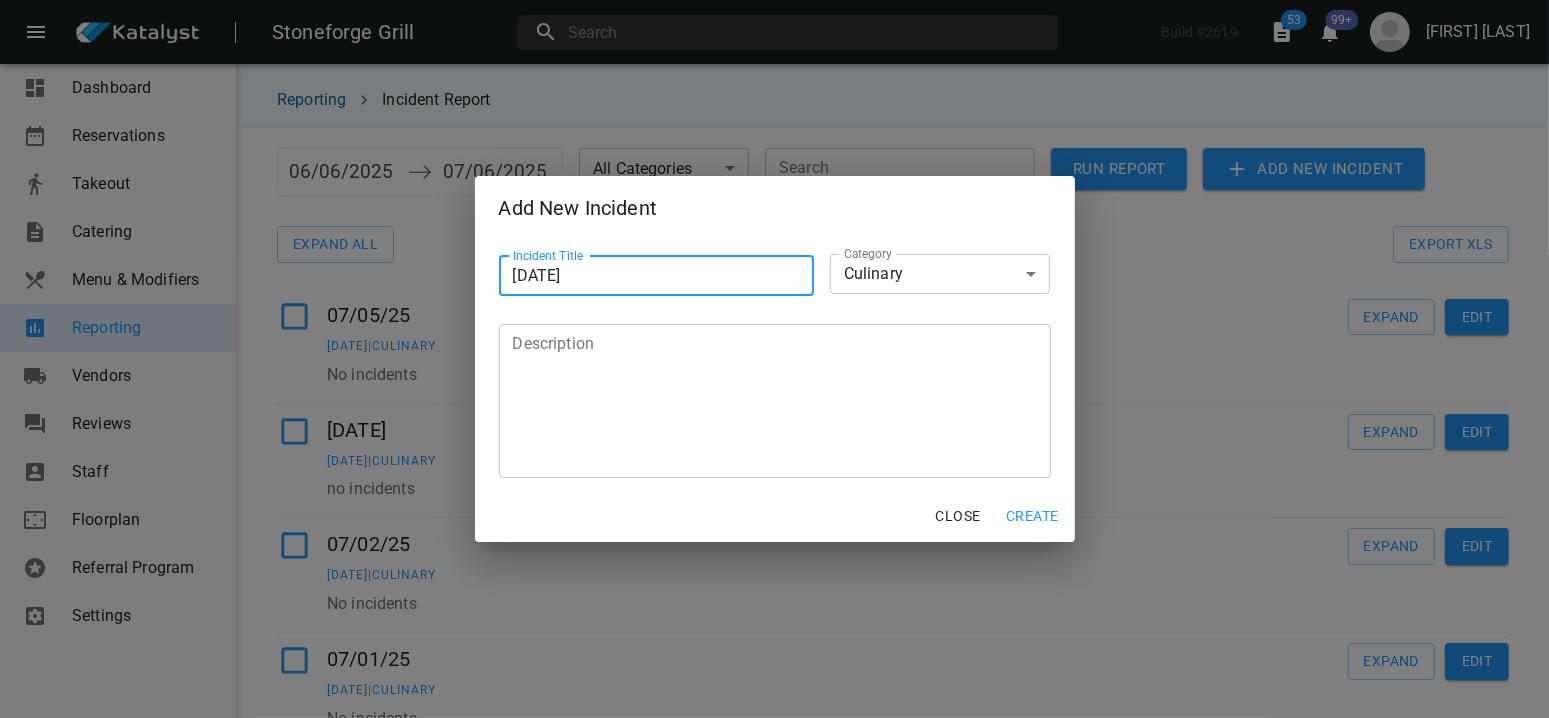 click on "Description" at bounding box center [775, 400] 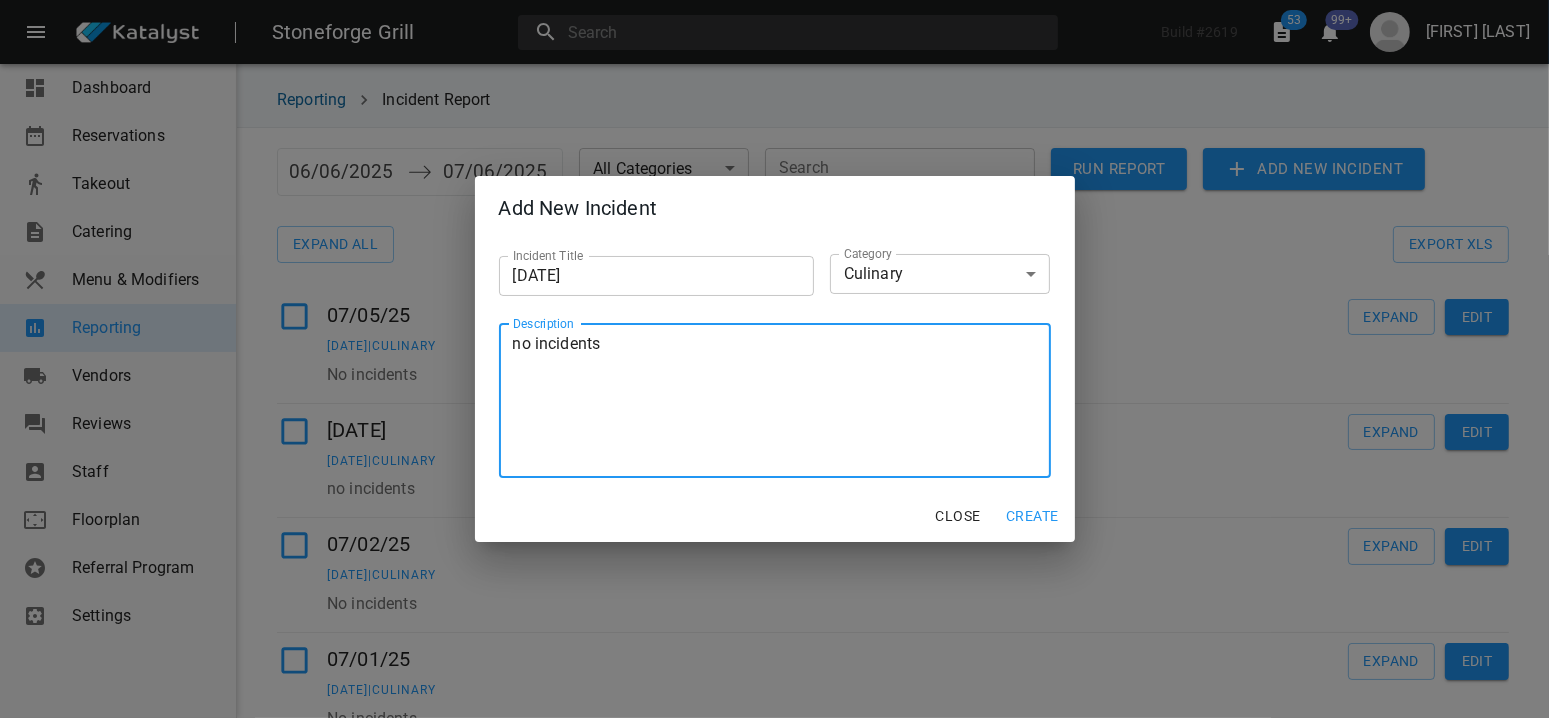 type on "no incidents" 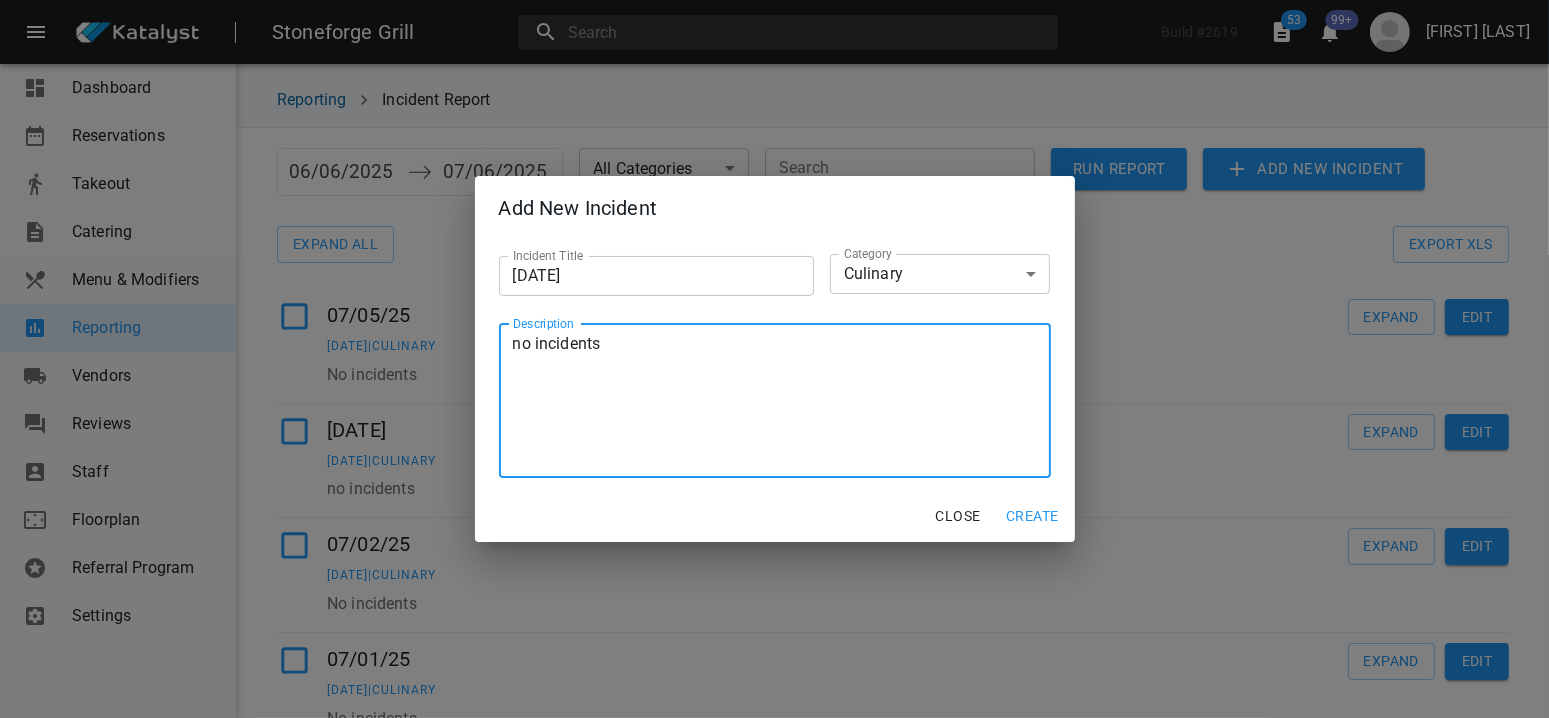 click on "Create" at bounding box center (1032, 516) 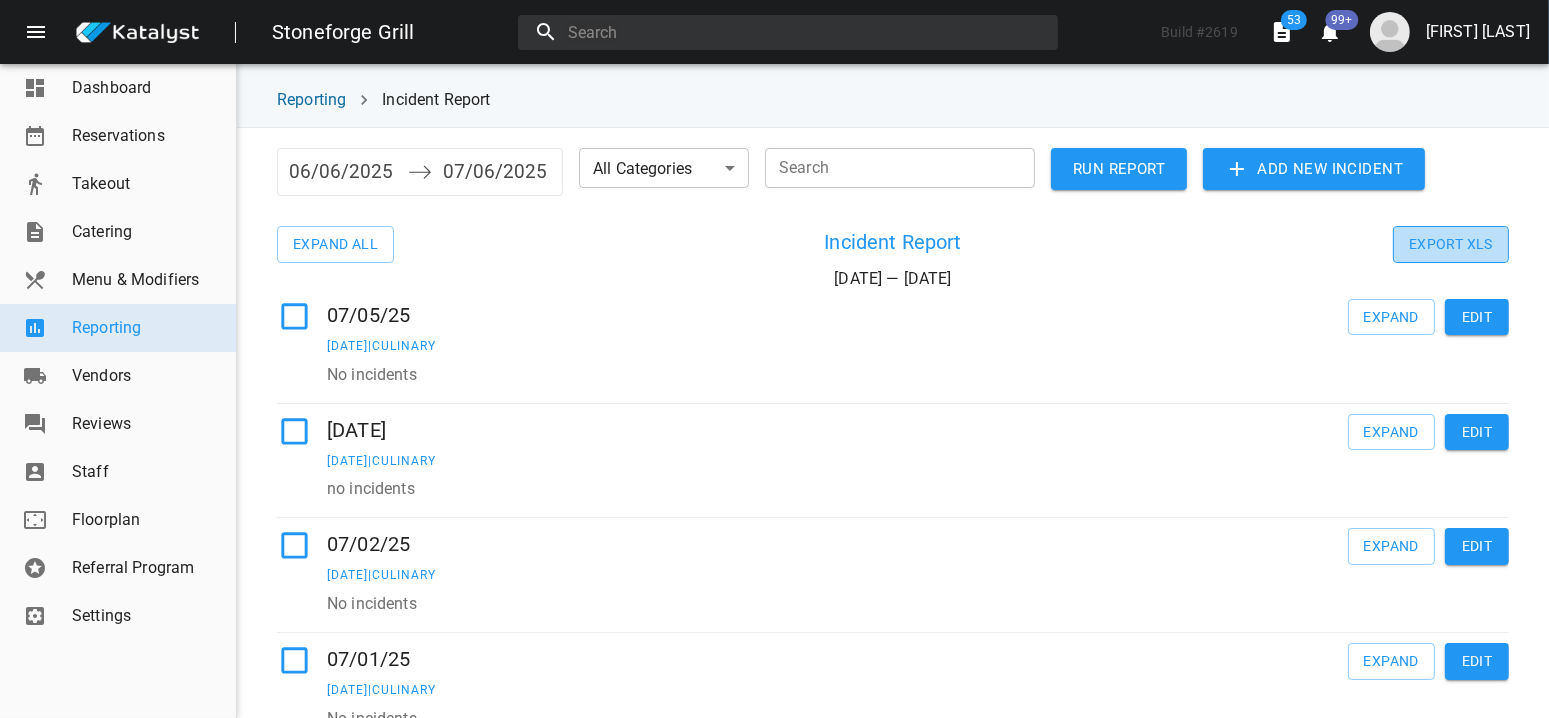 click on "Export XLS" at bounding box center (335, 244) 